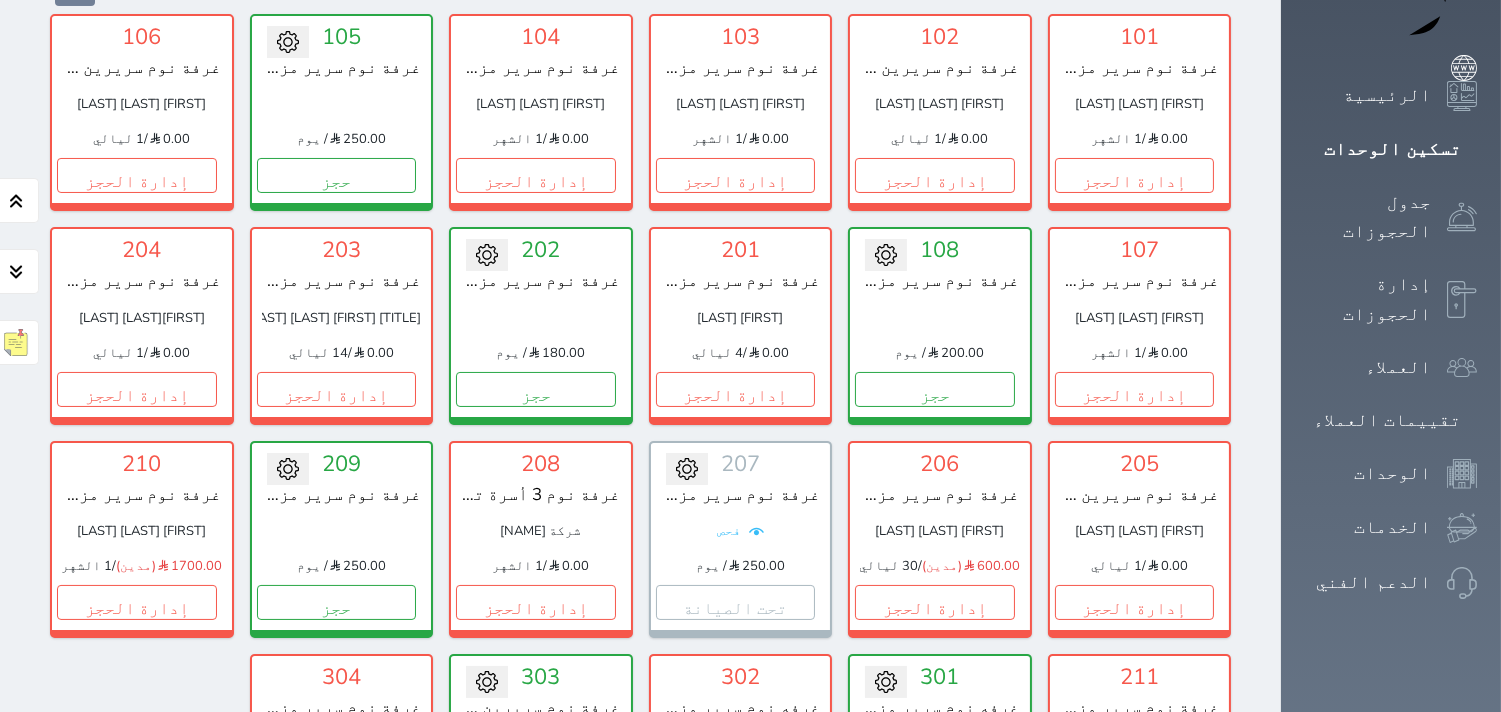 scroll, scrollTop: 300, scrollLeft: 0, axis: vertical 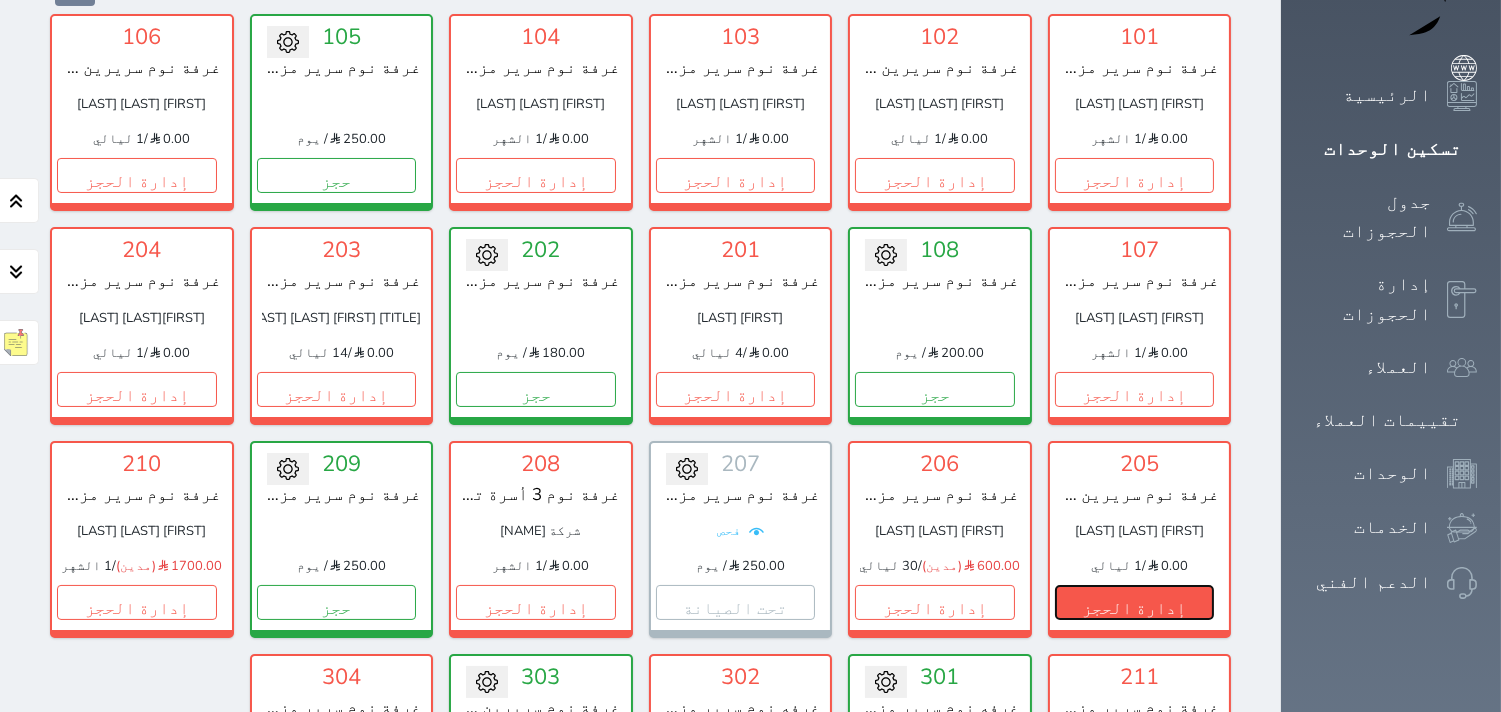 click on "إدارة الحجز" at bounding box center (1135, 602) 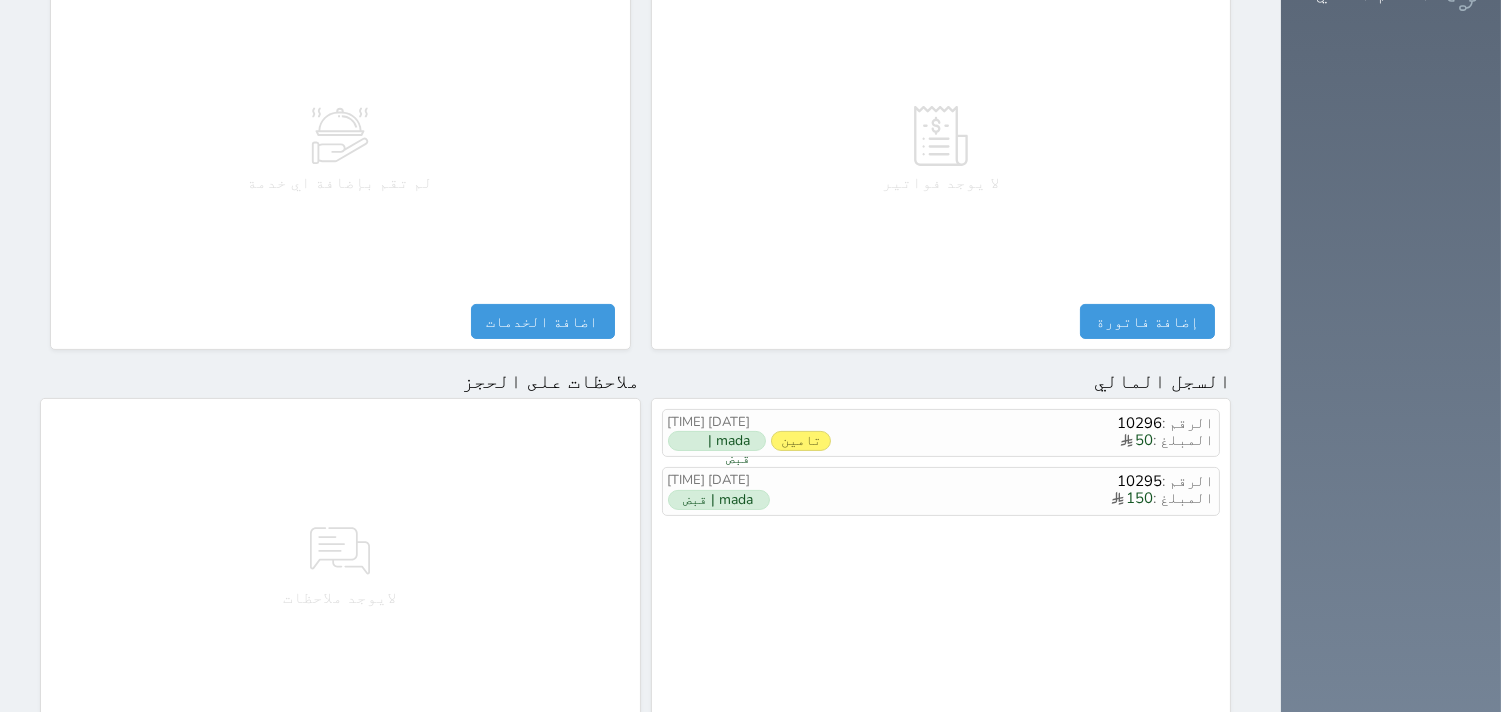 scroll, scrollTop: 1068, scrollLeft: 0, axis: vertical 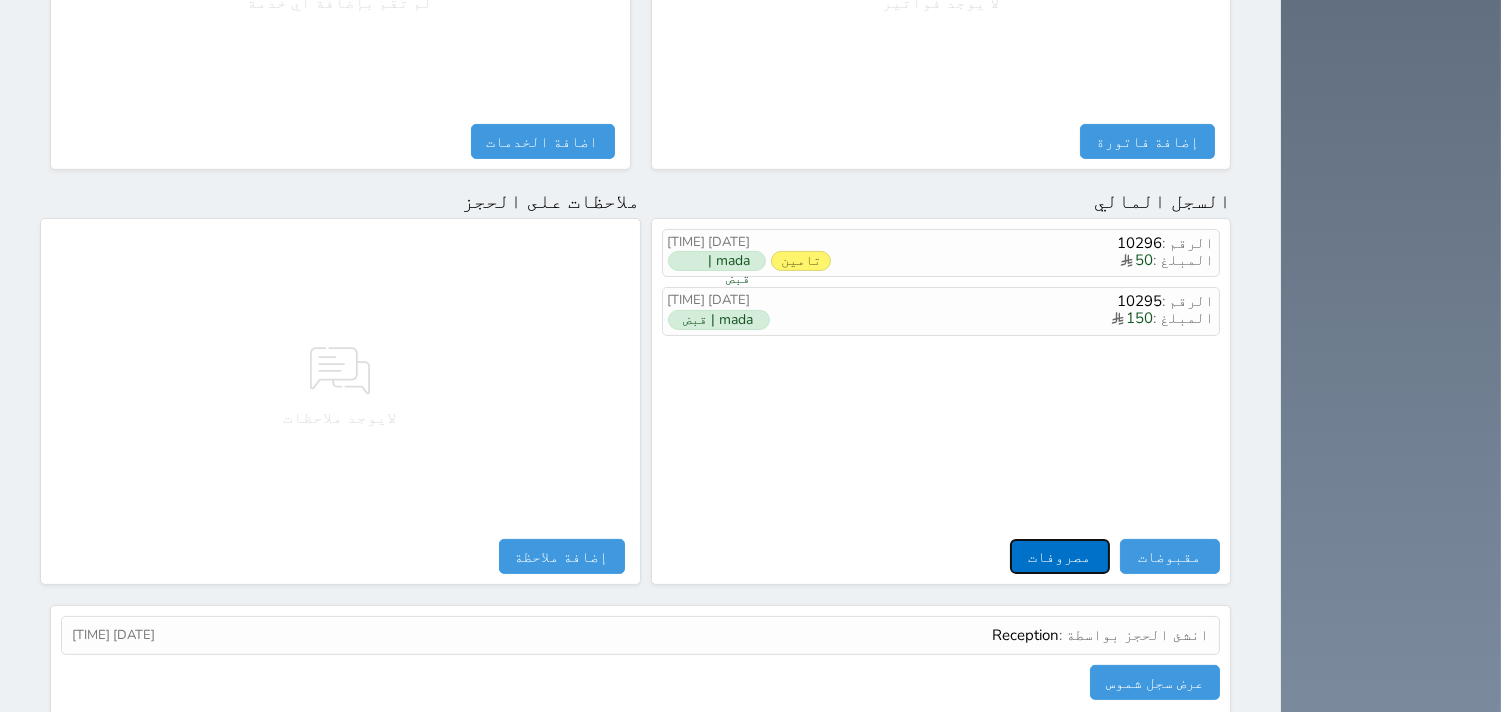 click on "مصروفات" at bounding box center [1060, 556] 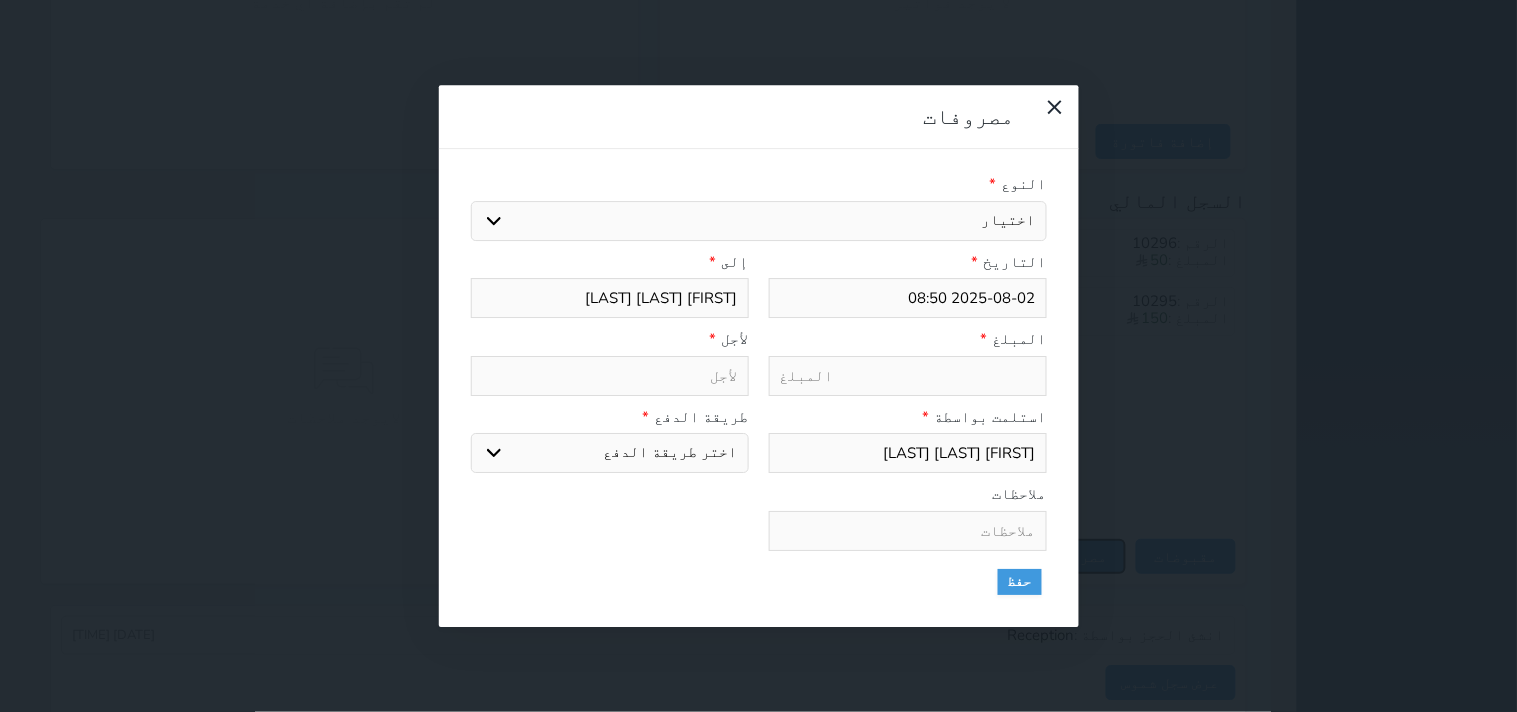 select 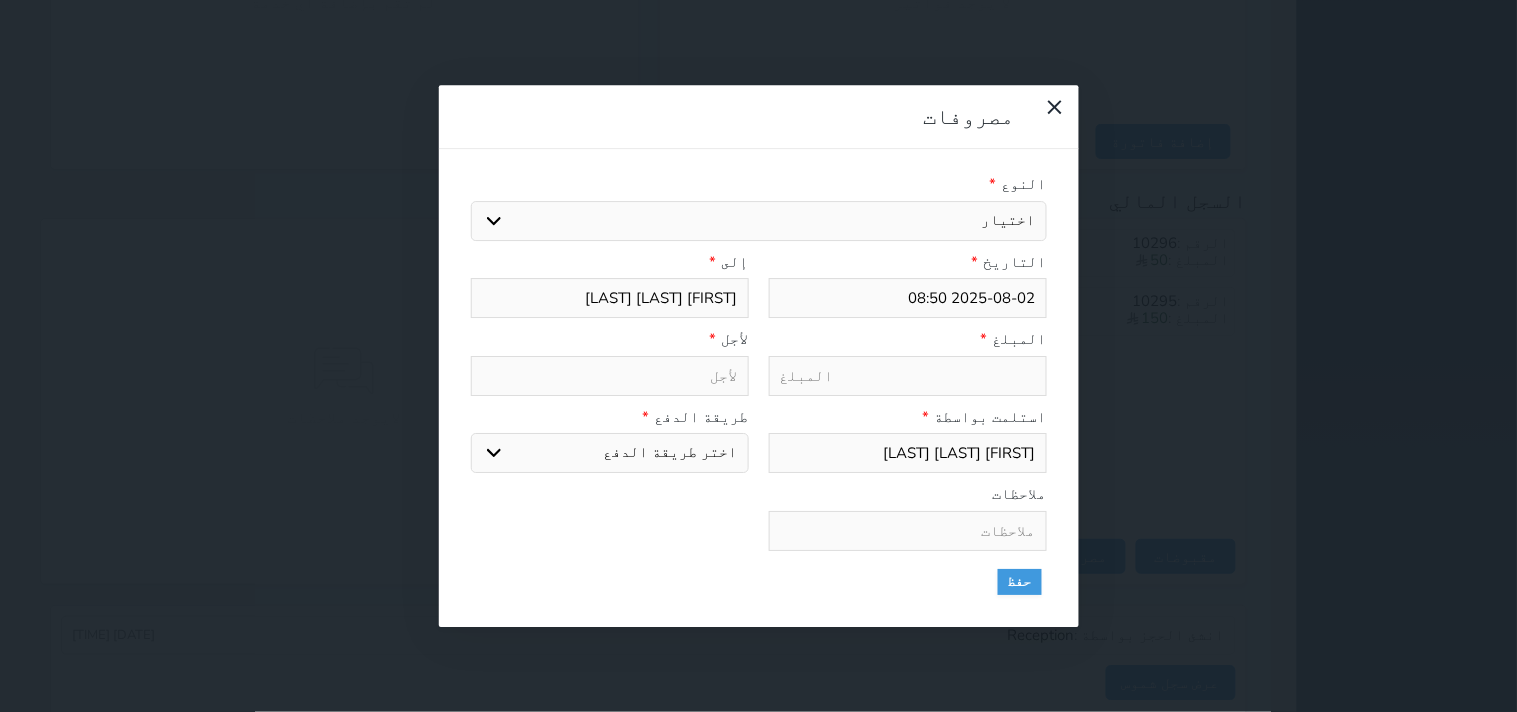 click on "اختيار   مرتجع إيجار رواتب صيانة مصروفات عامة استرجاع تامين استرجاع العربون" at bounding box center (759, 221) 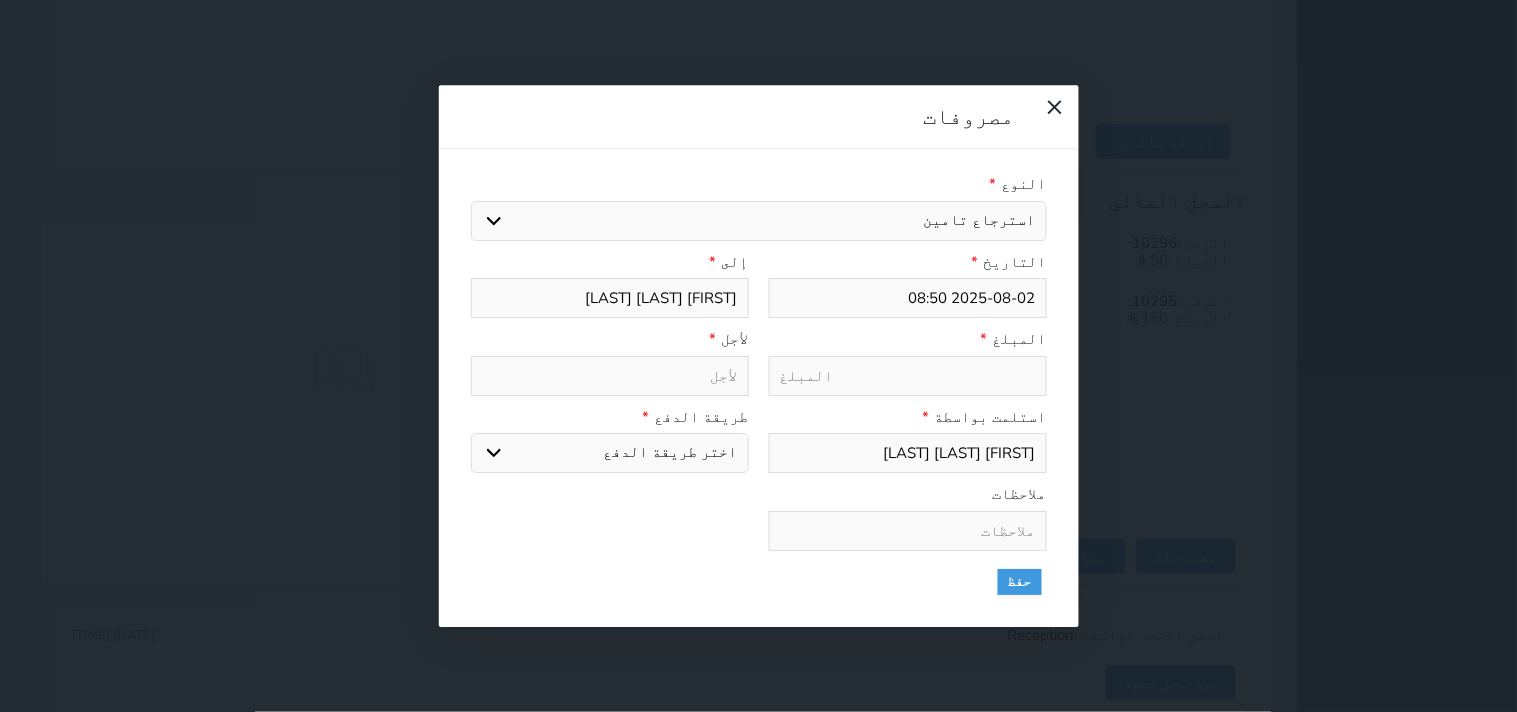 click on "اختيار   مرتجع إيجار رواتب صيانة مصروفات عامة استرجاع تامين استرجاع العربون" at bounding box center [759, 221] 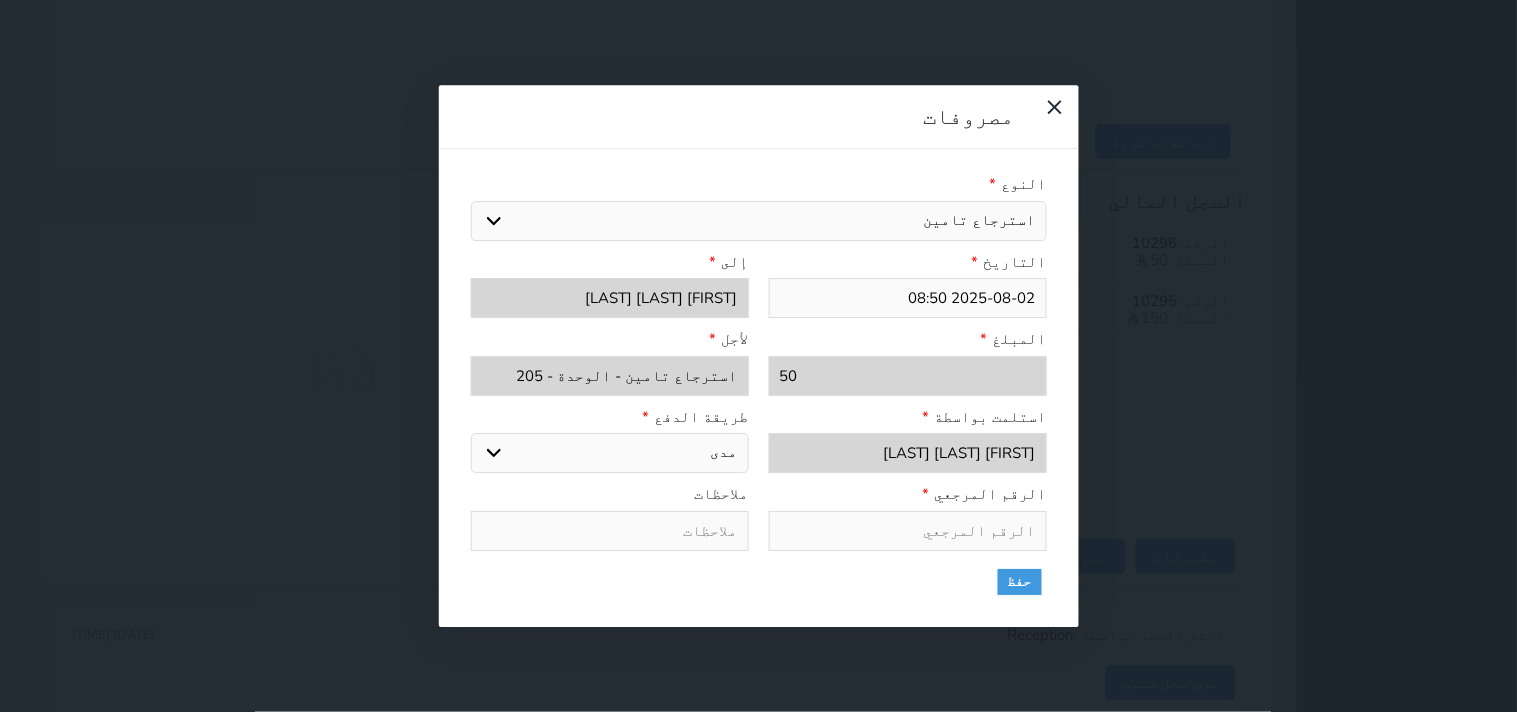 click on "اختر طريقة الدفع   دفع نقدى   تحويل بنكى   مدى   بطاقة ائتمان" at bounding box center (610, 453) 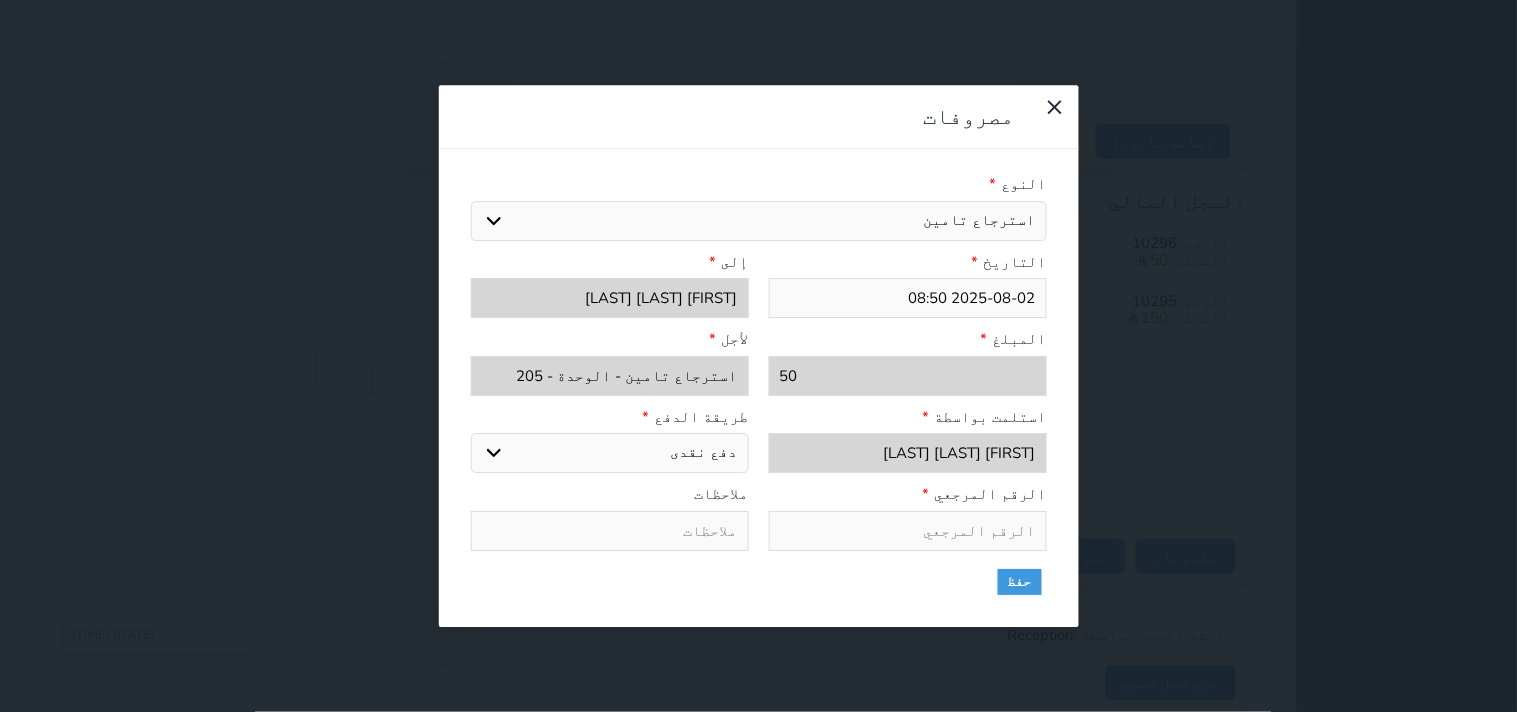 click on "اختر طريقة الدفع   دفع نقدى   تحويل بنكى   مدى   بطاقة ائتمان" at bounding box center (610, 453) 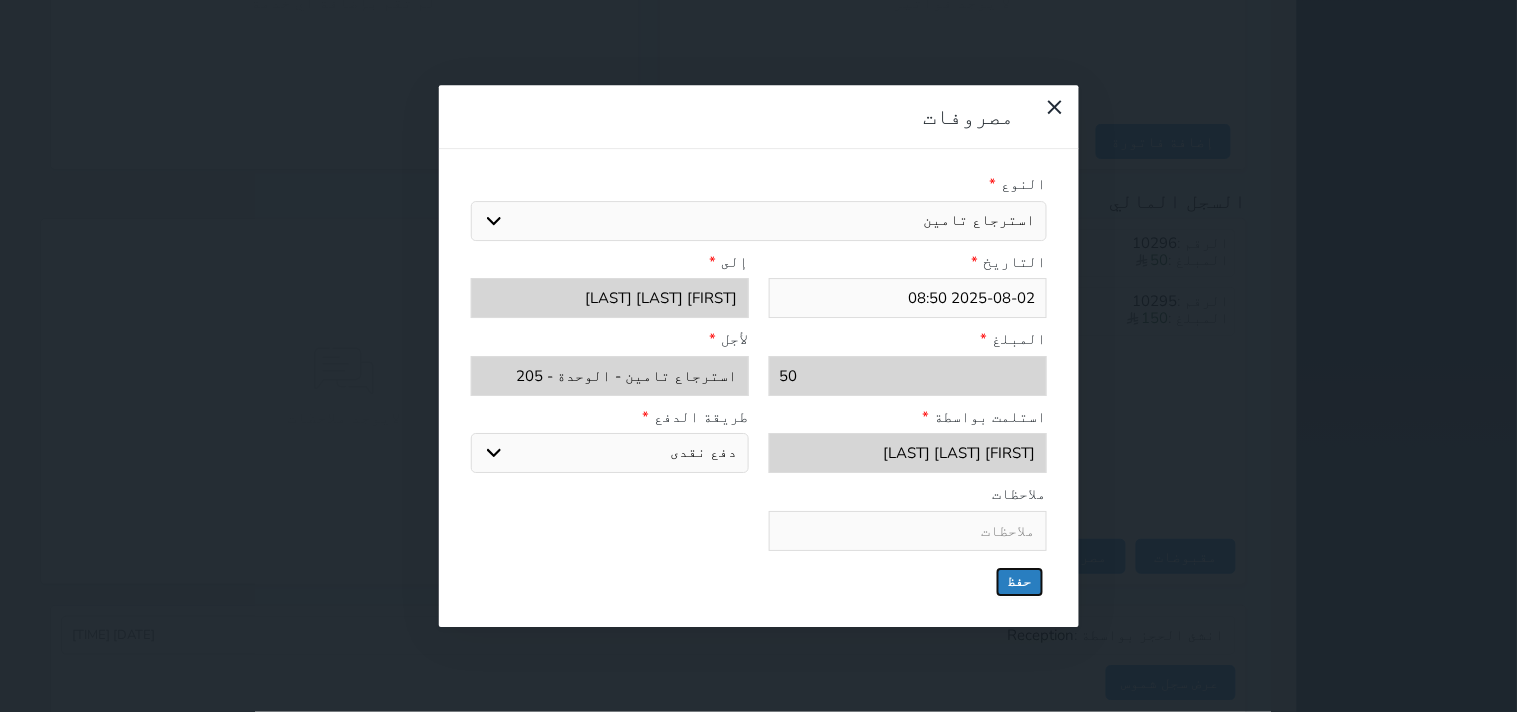 click on "حفظ" at bounding box center [1020, 582] 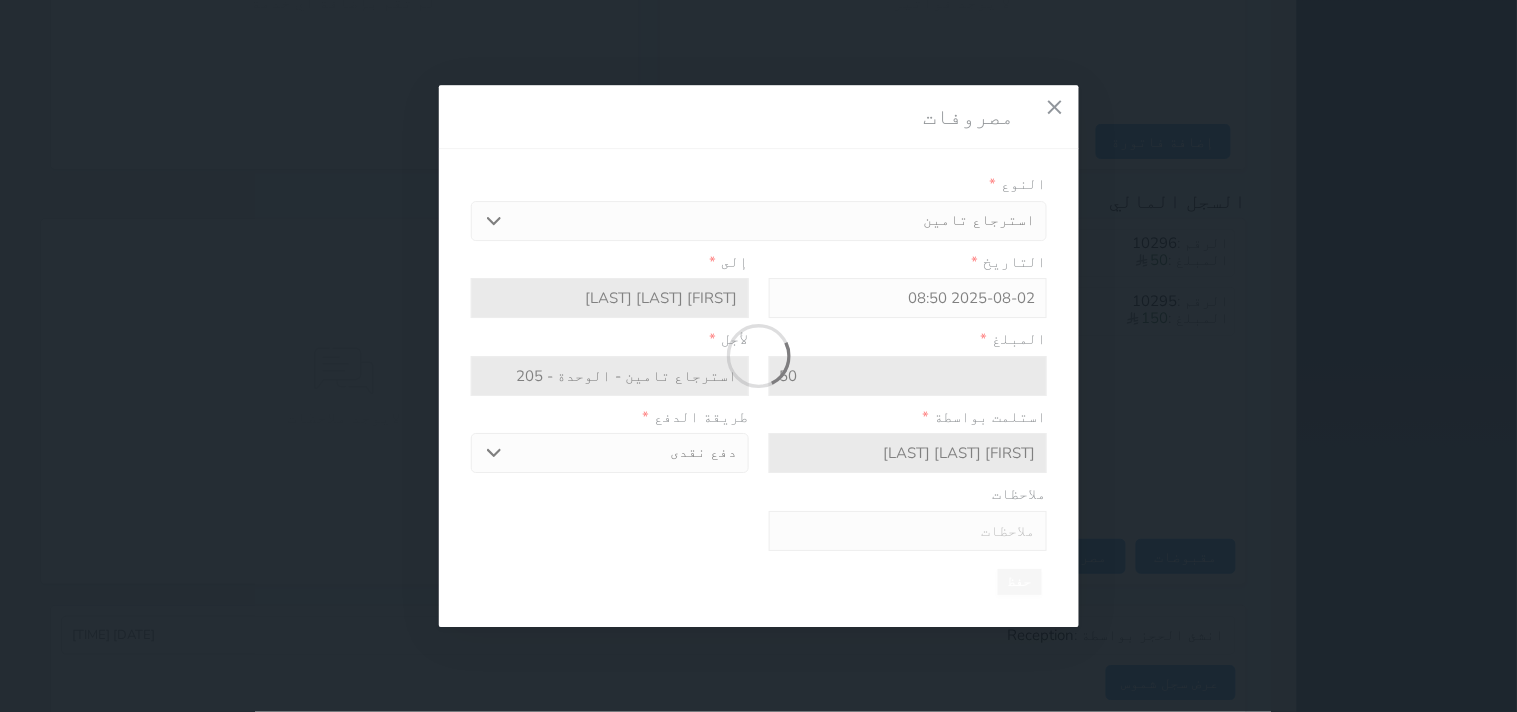select 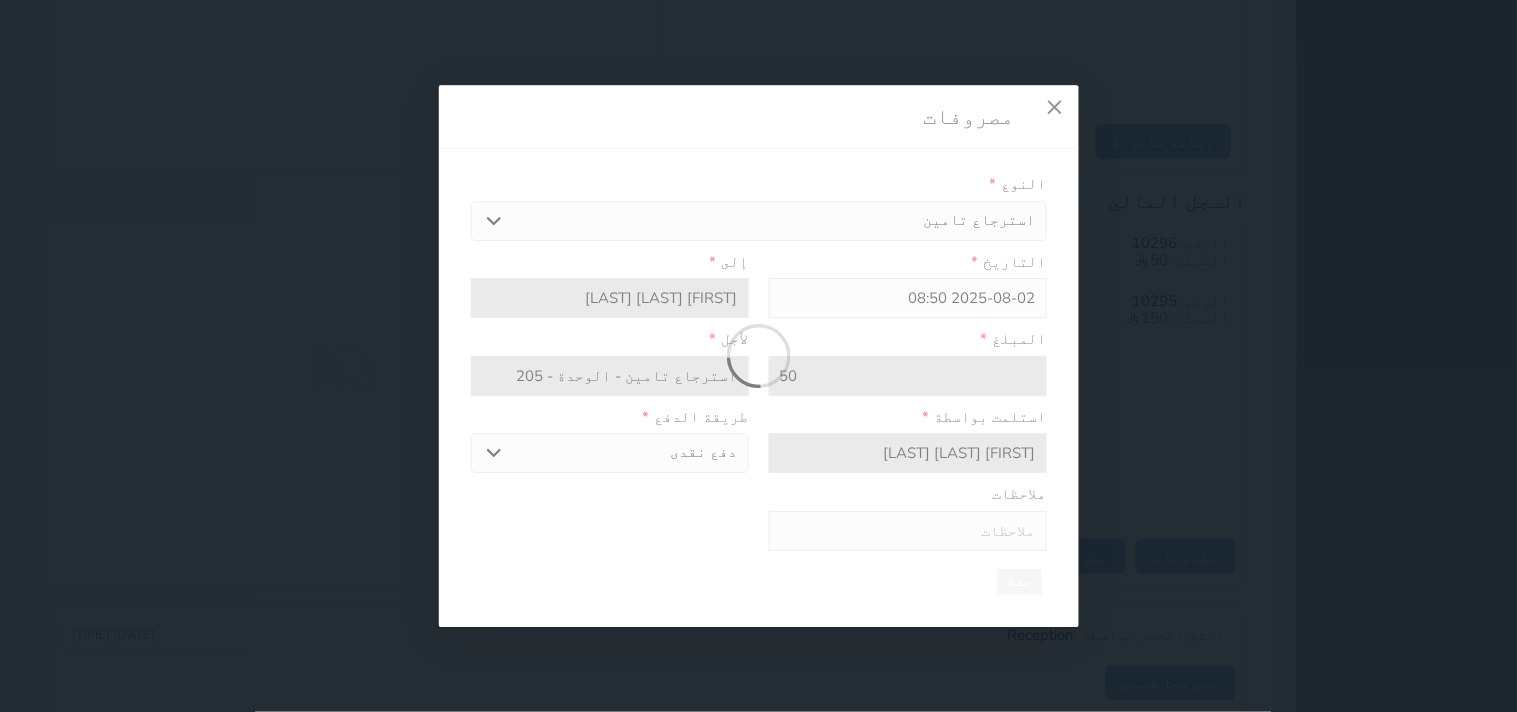 type 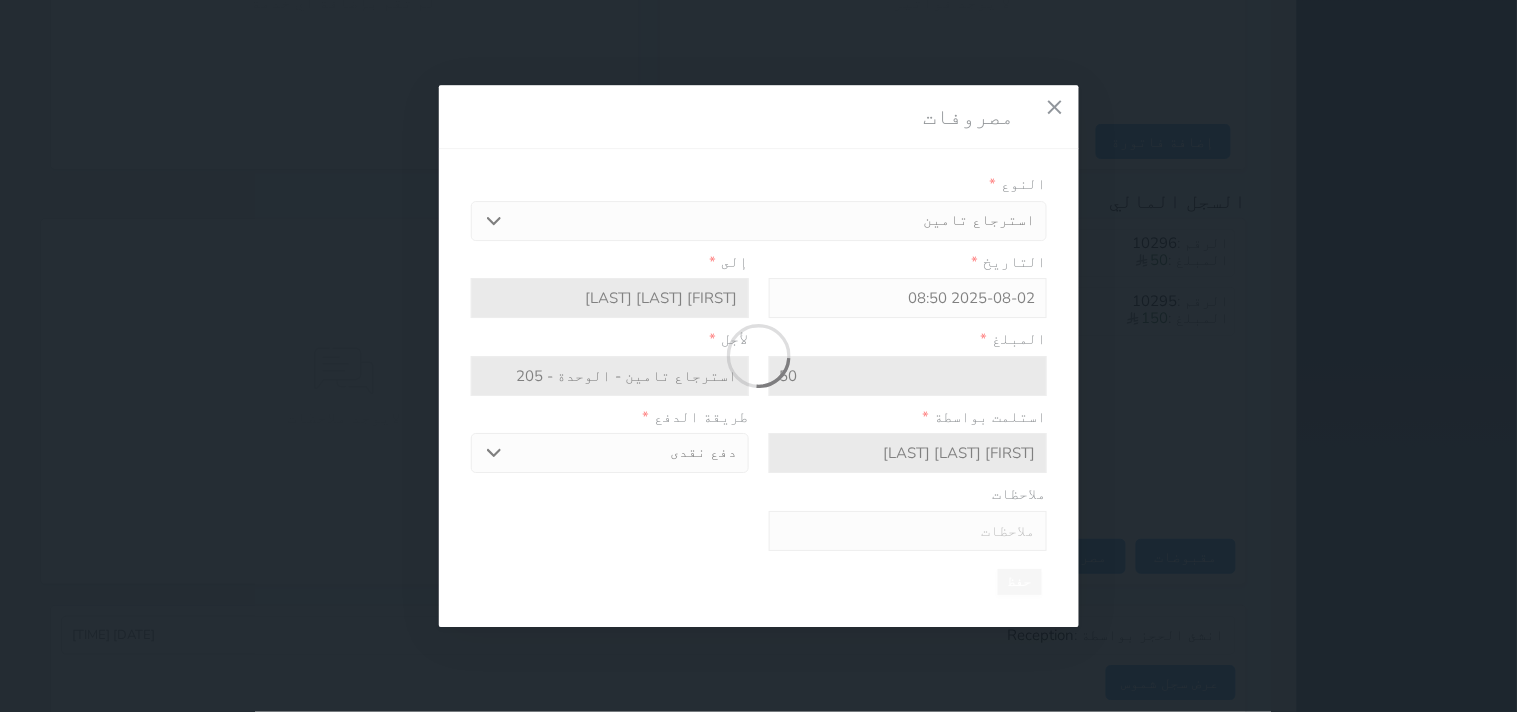 type on "0" 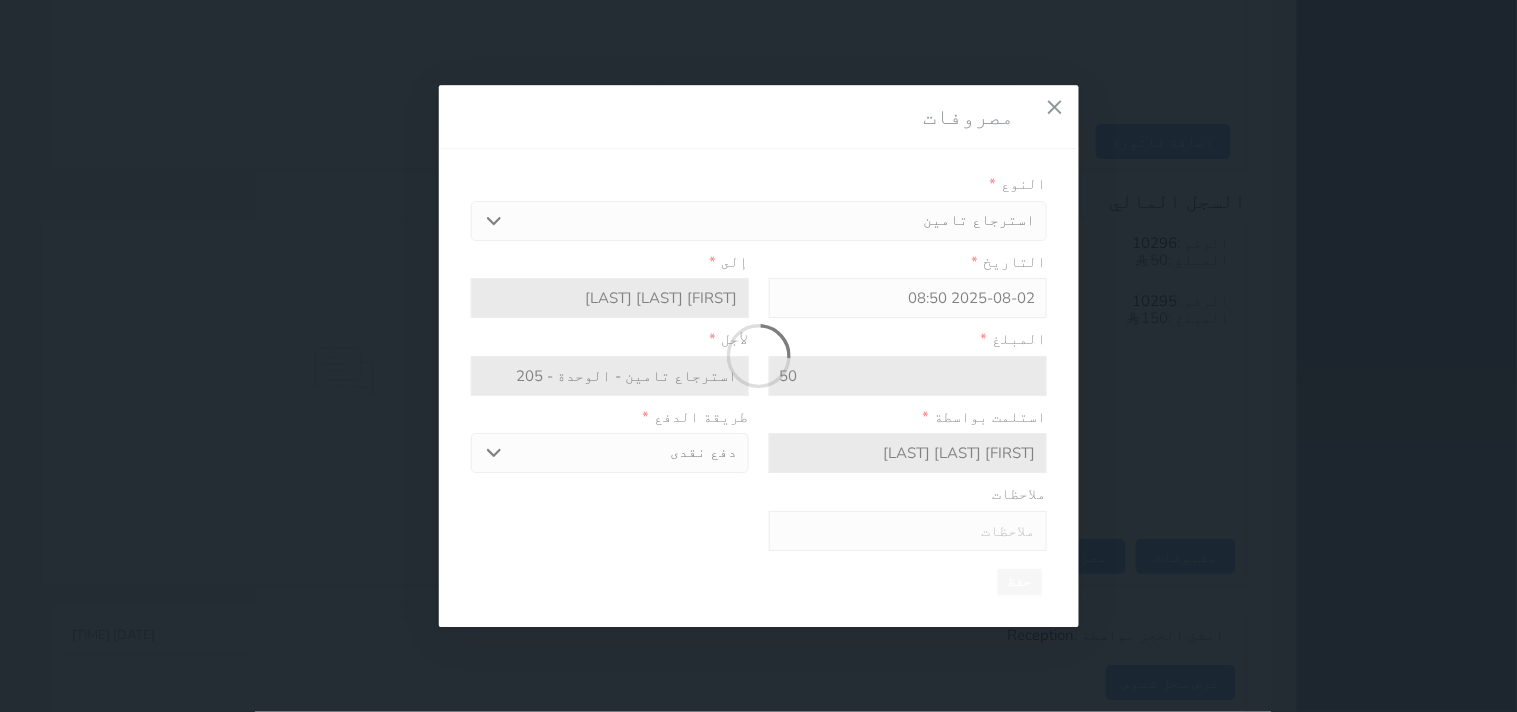 select 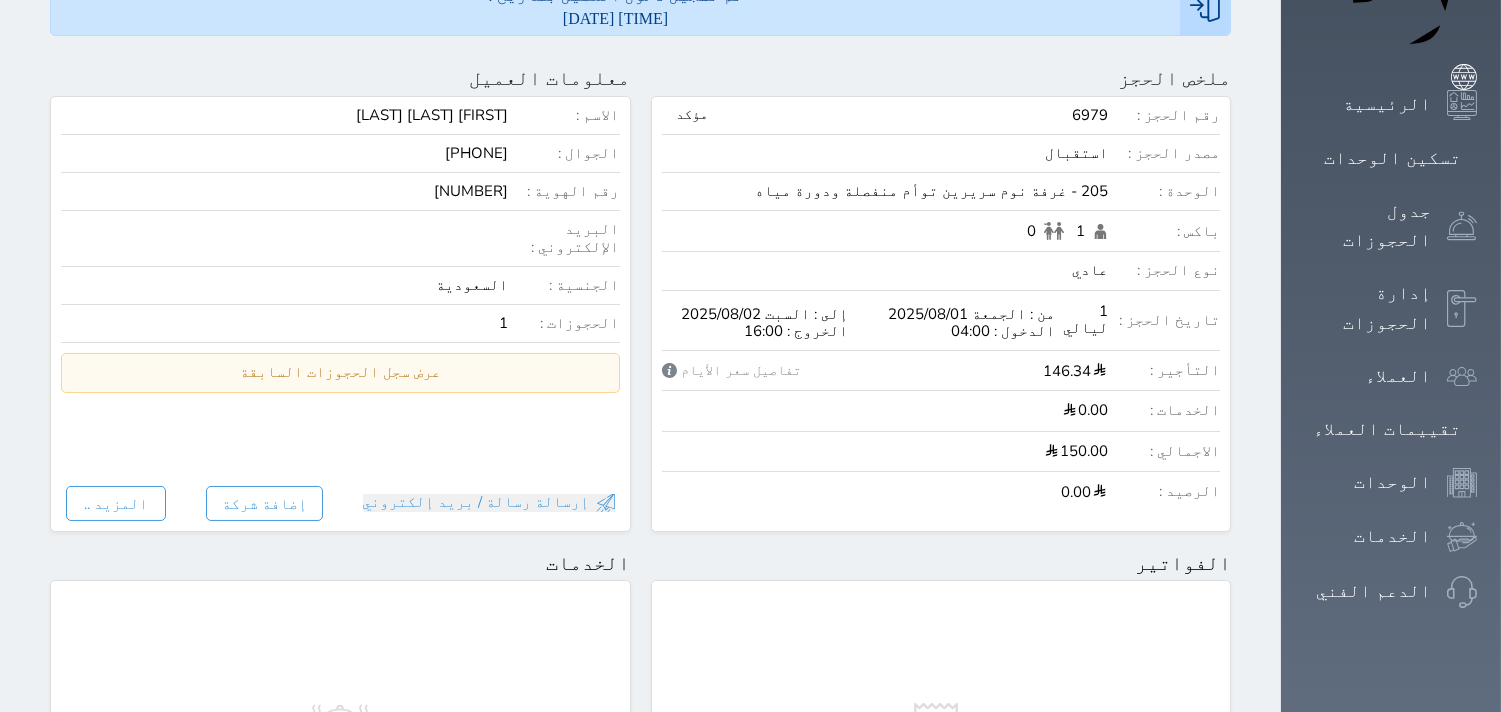 scroll, scrollTop: 0, scrollLeft: 0, axis: both 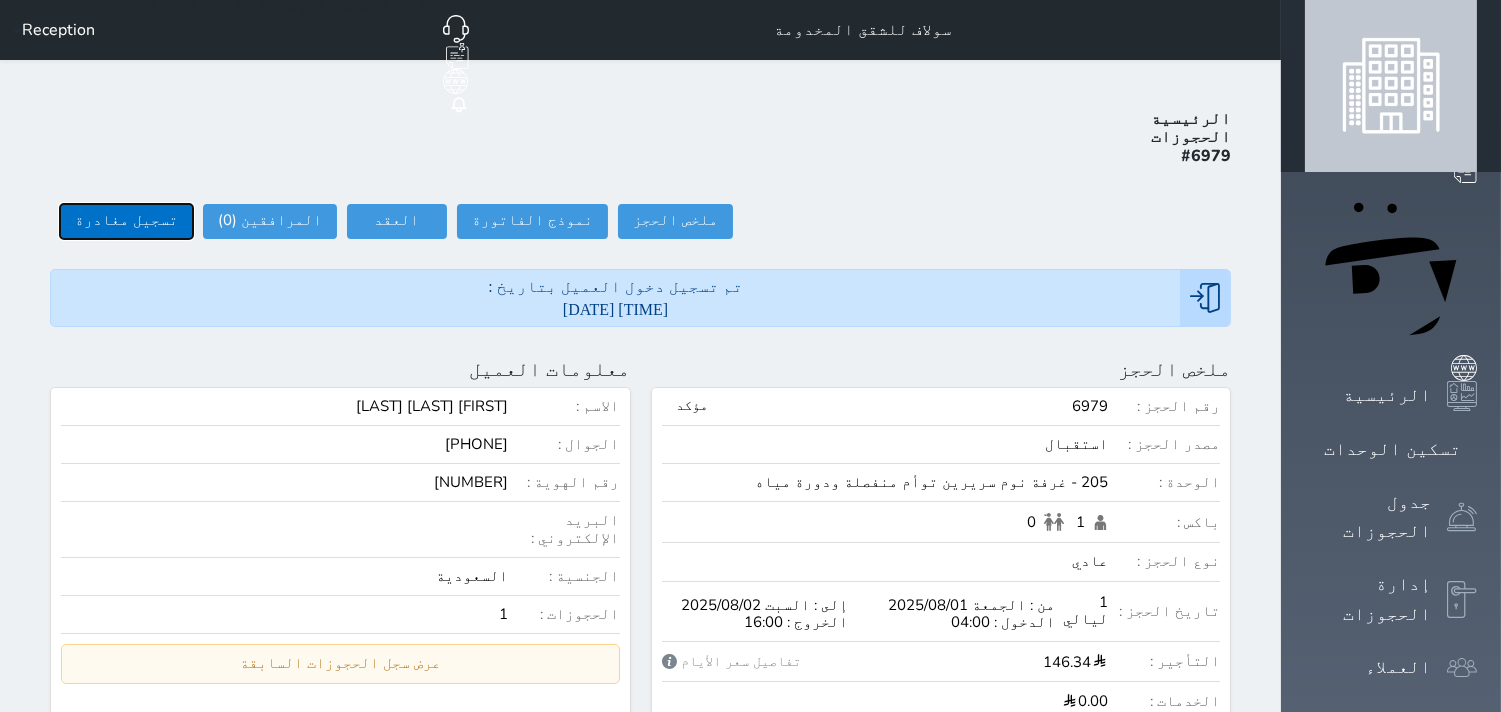 click on "تسجيل مغادرة" at bounding box center (126, 221) 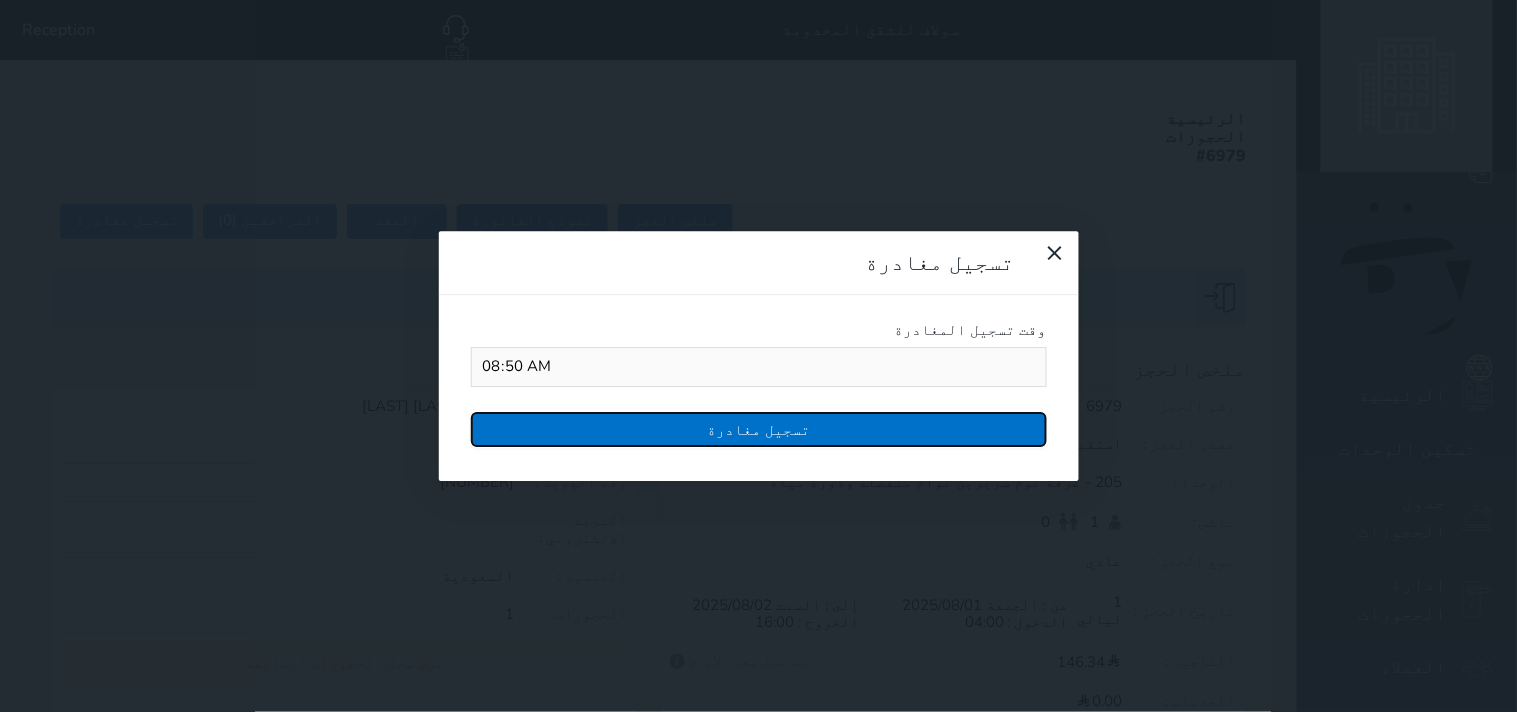click on "تسجيل مغادرة" at bounding box center (759, 429) 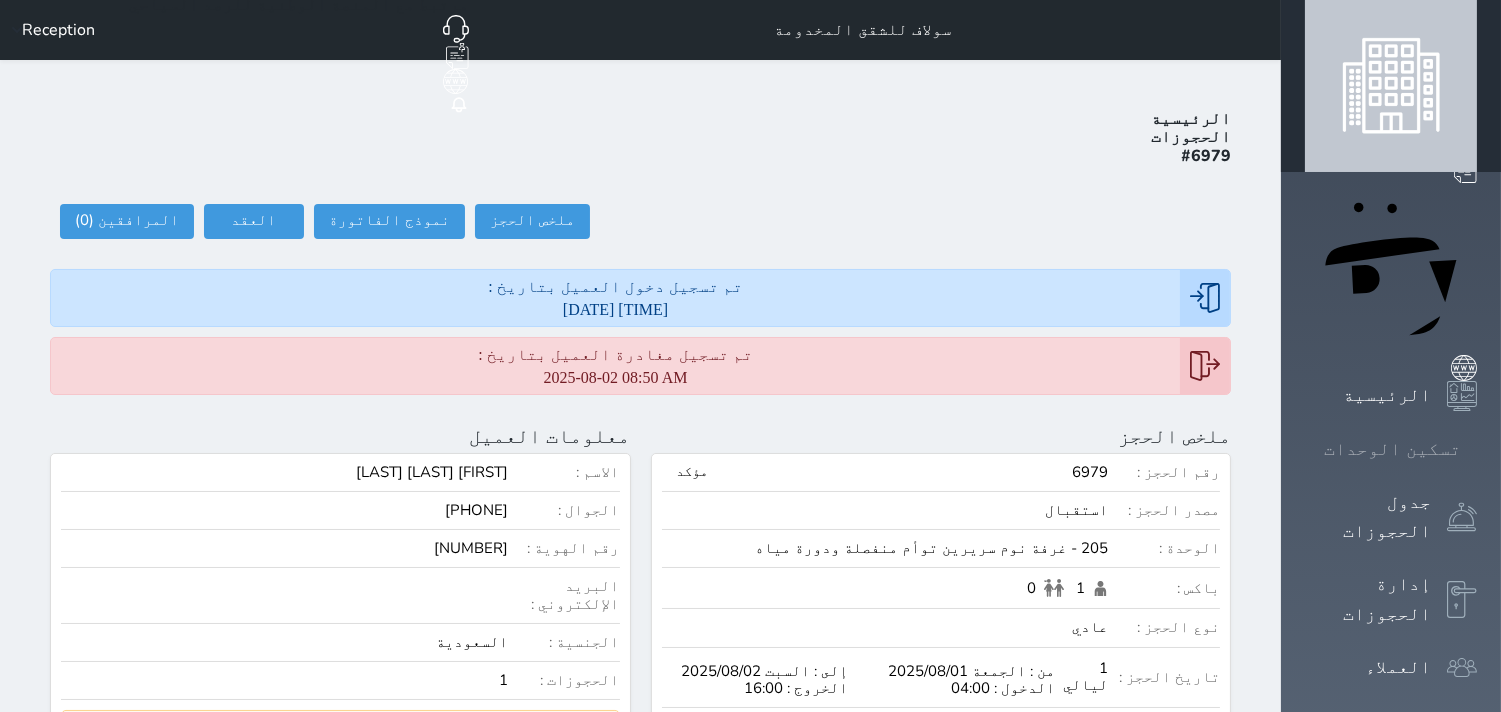 click 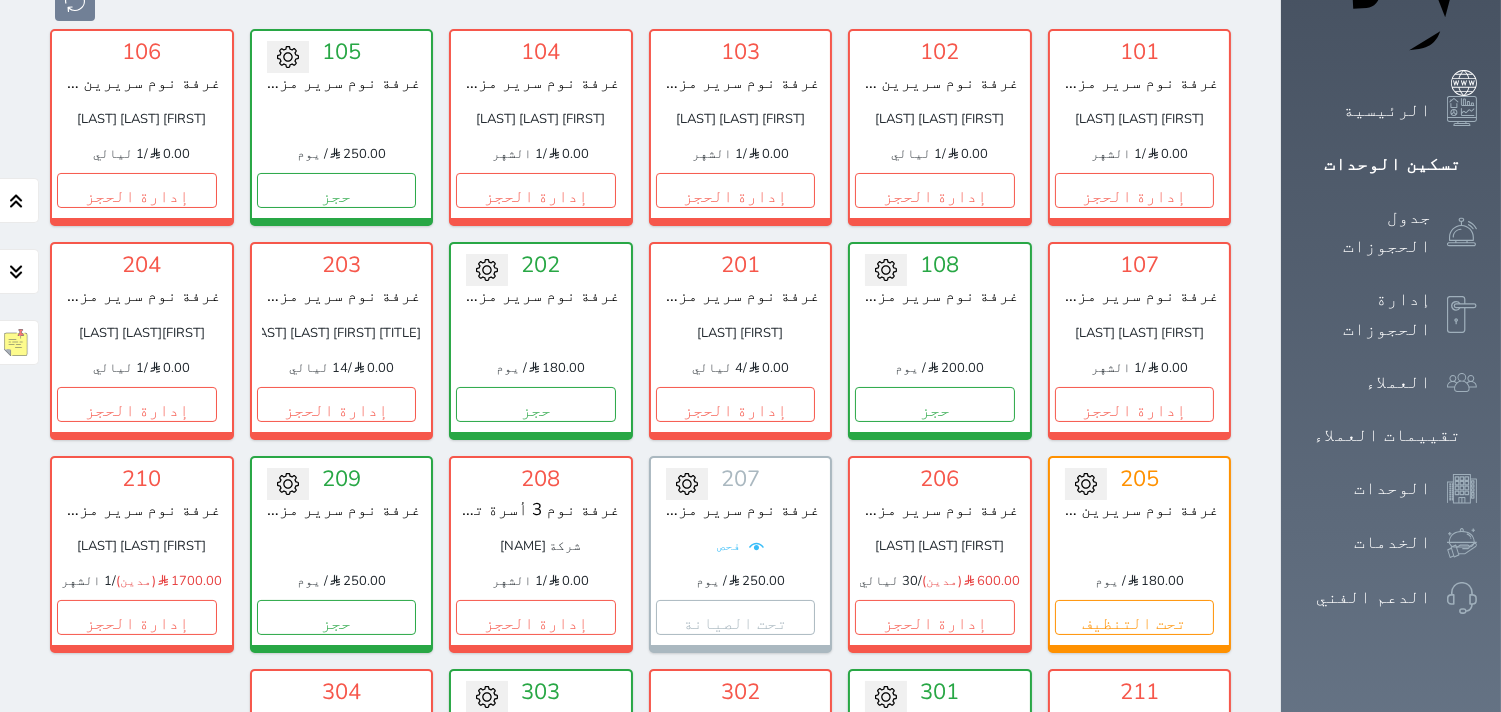 scroll, scrollTop: 300, scrollLeft: 0, axis: vertical 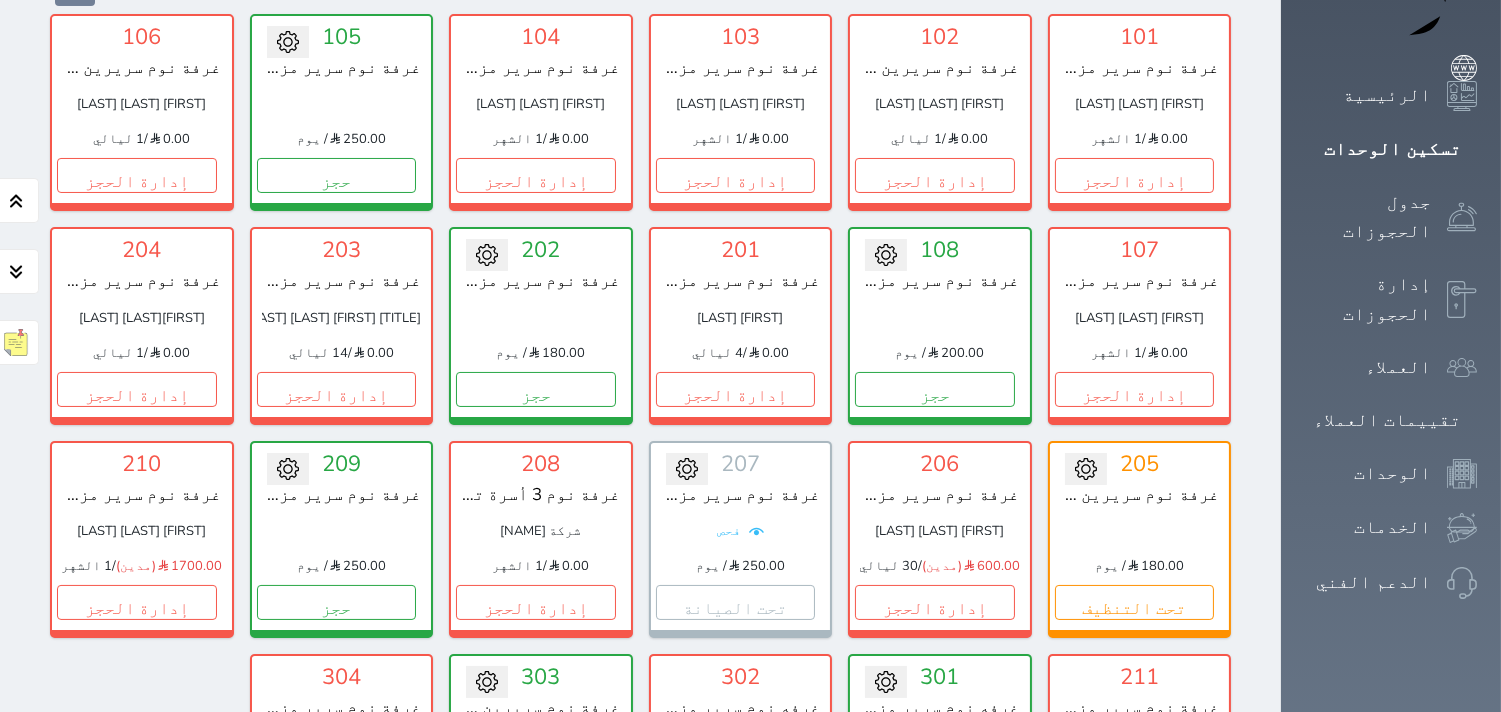 click 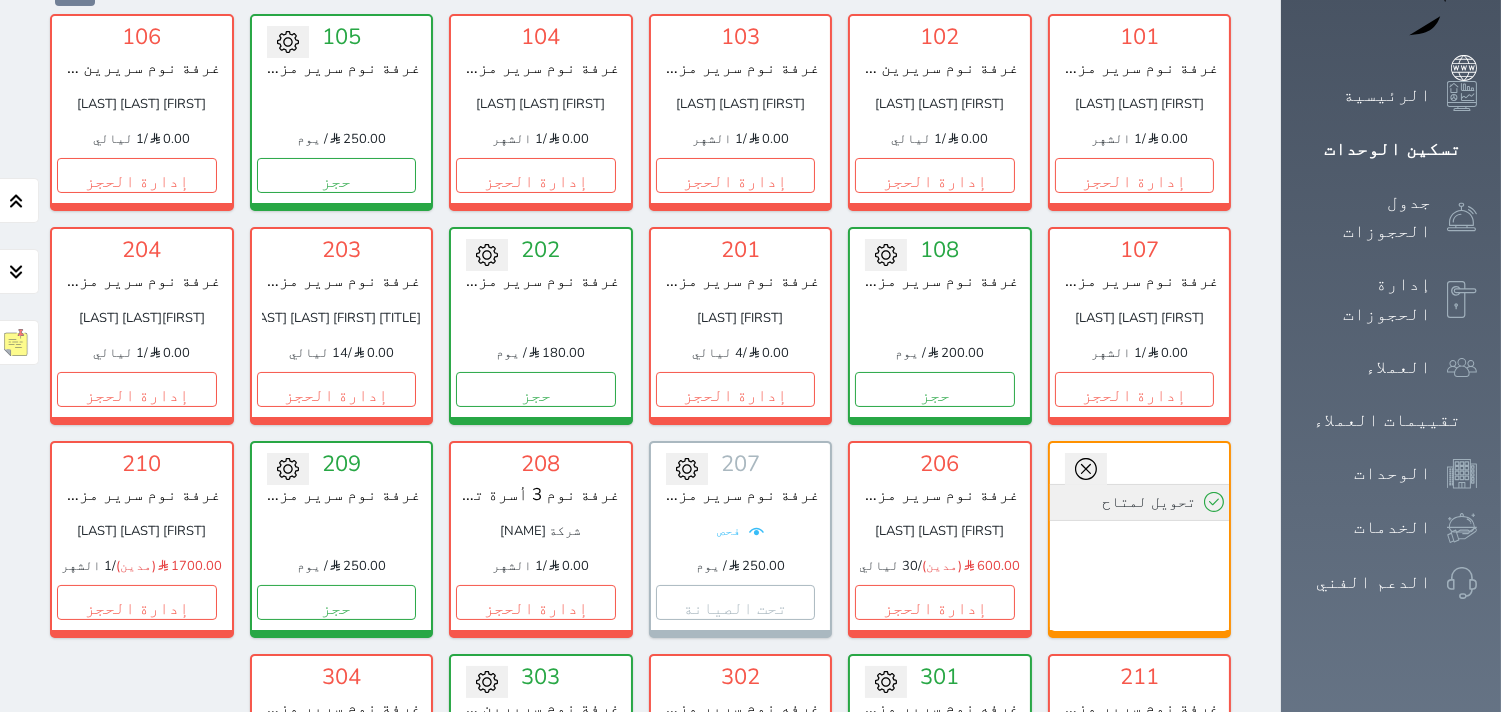 click on "تحويل لمتاح" at bounding box center (1140, 502) 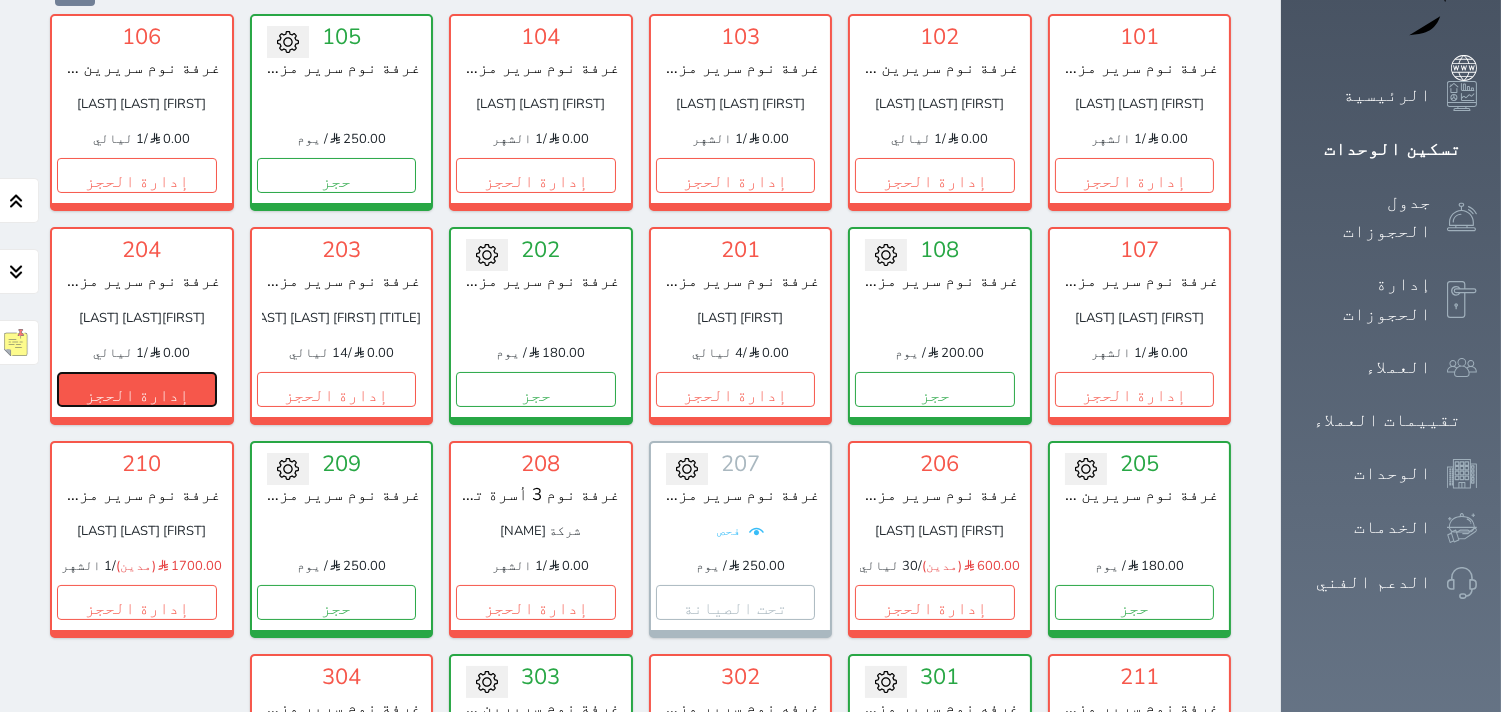click on "إدارة الحجز" at bounding box center (137, 389) 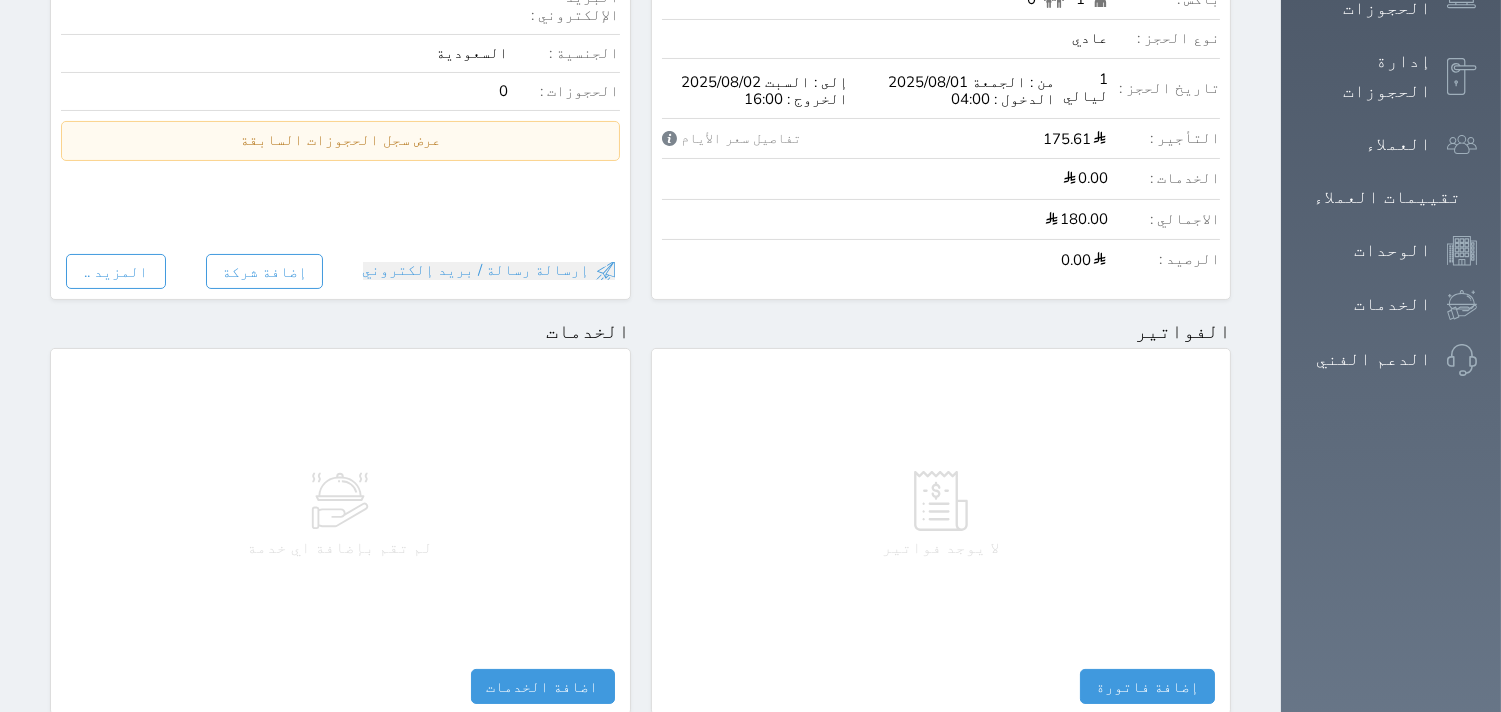 scroll, scrollTop: 0, scrollLeft: 0, axis: both 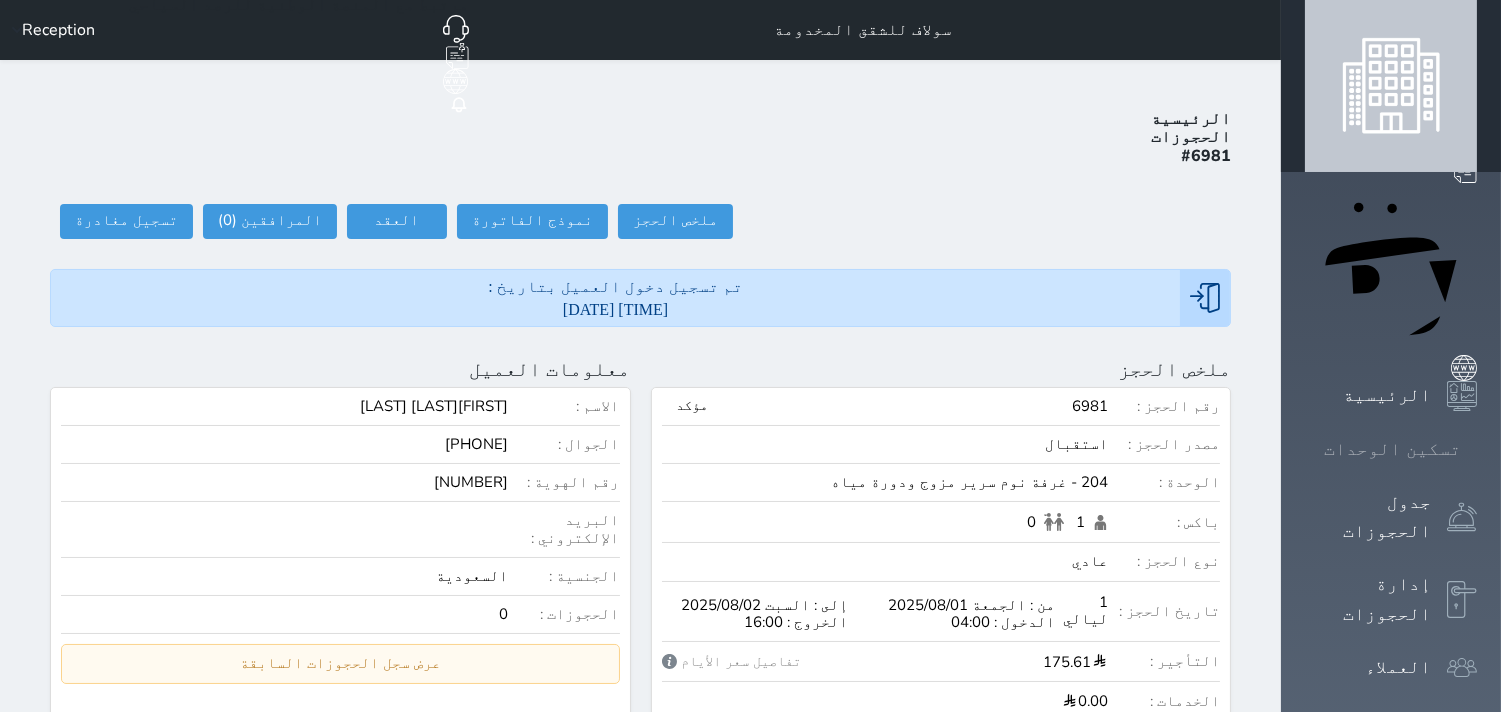 click at bounding box center [1477, 449] 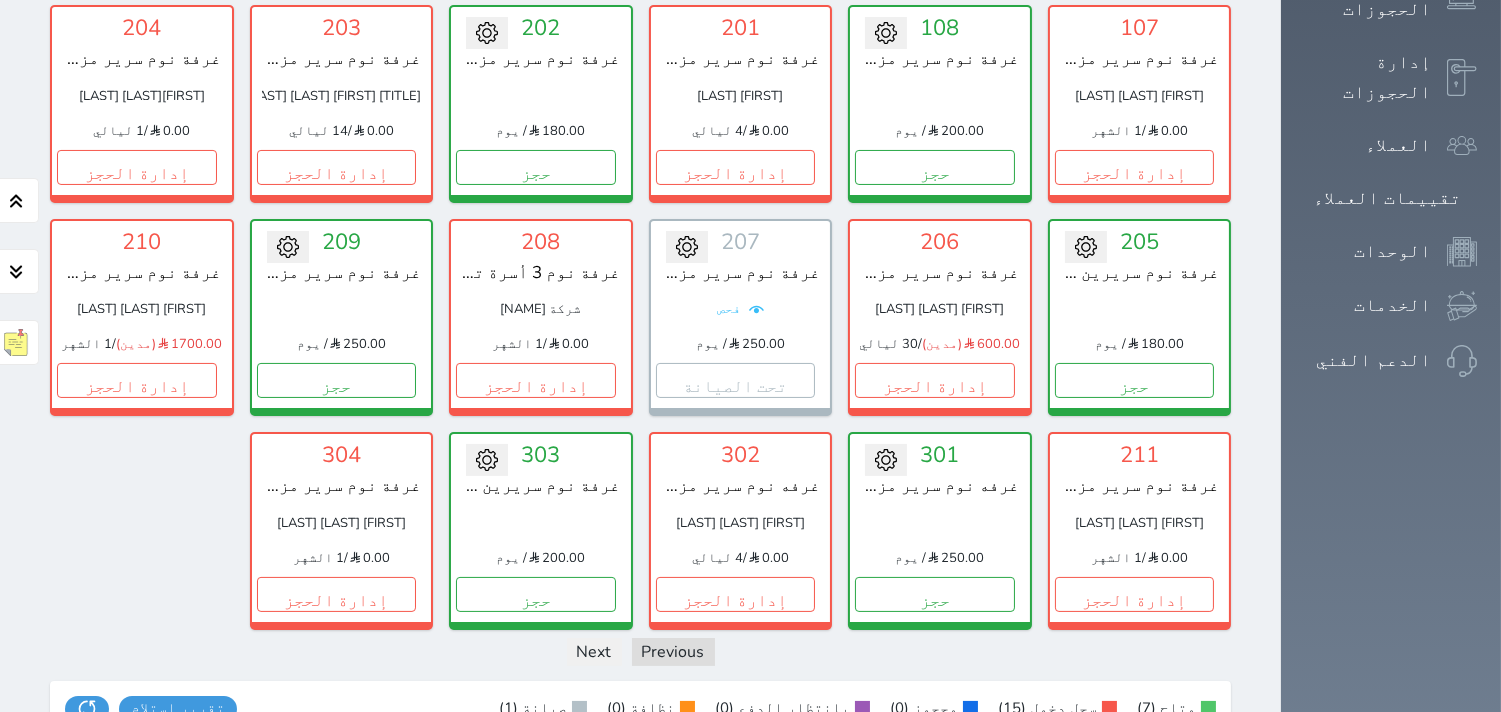 scroll, scrollTop: 188, scrollLeft: 0, axis: vertical 